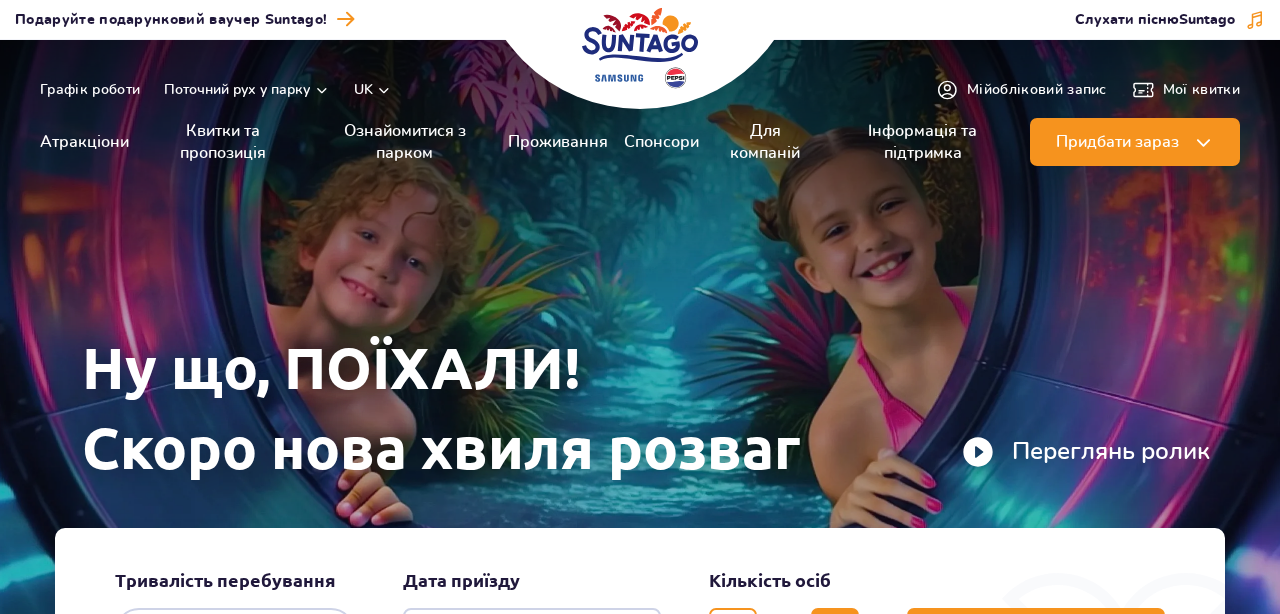 scroll, scrollTop: 0, scrollLeft: 0, axis: both 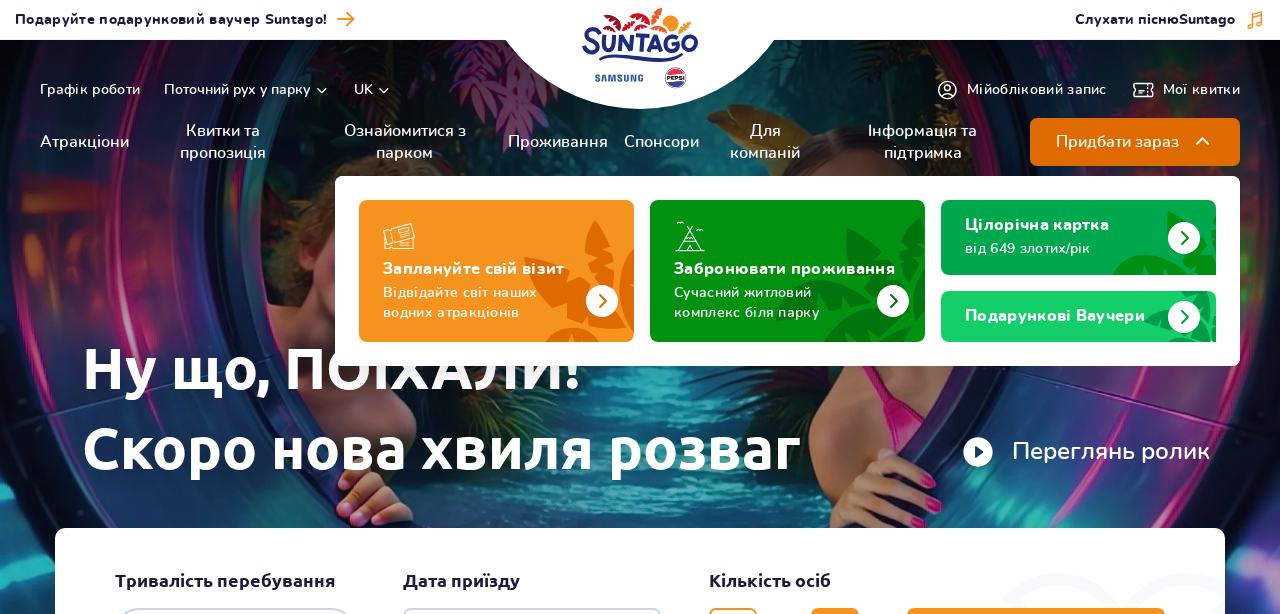 click on "Придбати зараз" at bounding box center [1135, 142] 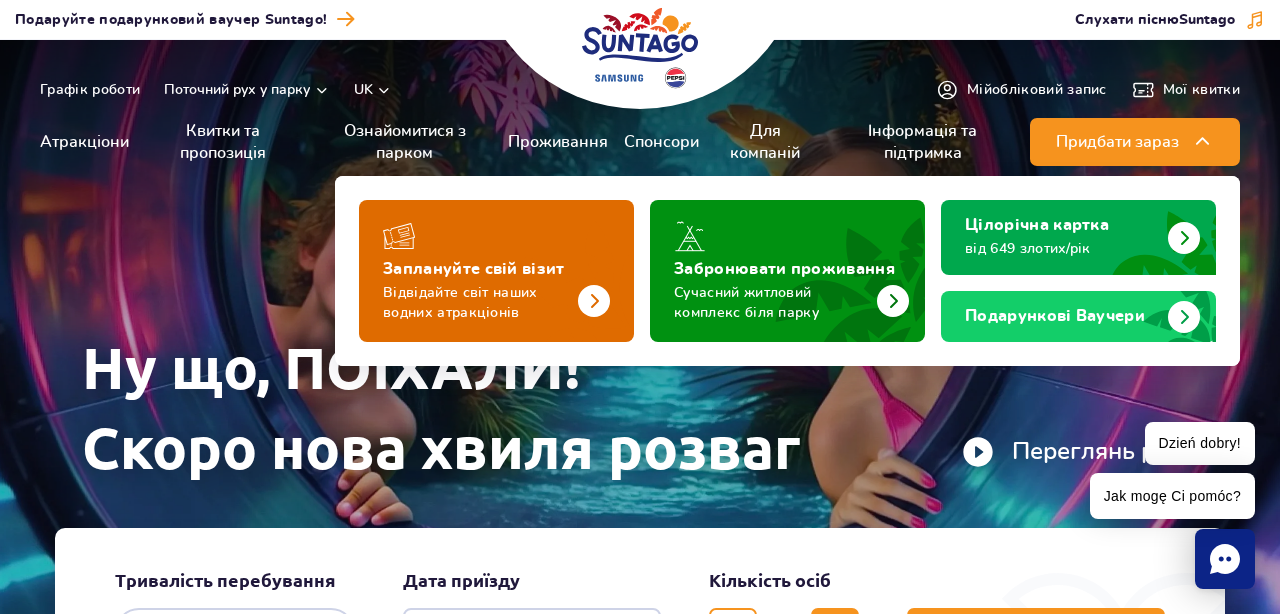 click on "Відвідайте світ наших водних атракціонів" at bounding box center (480, 303) 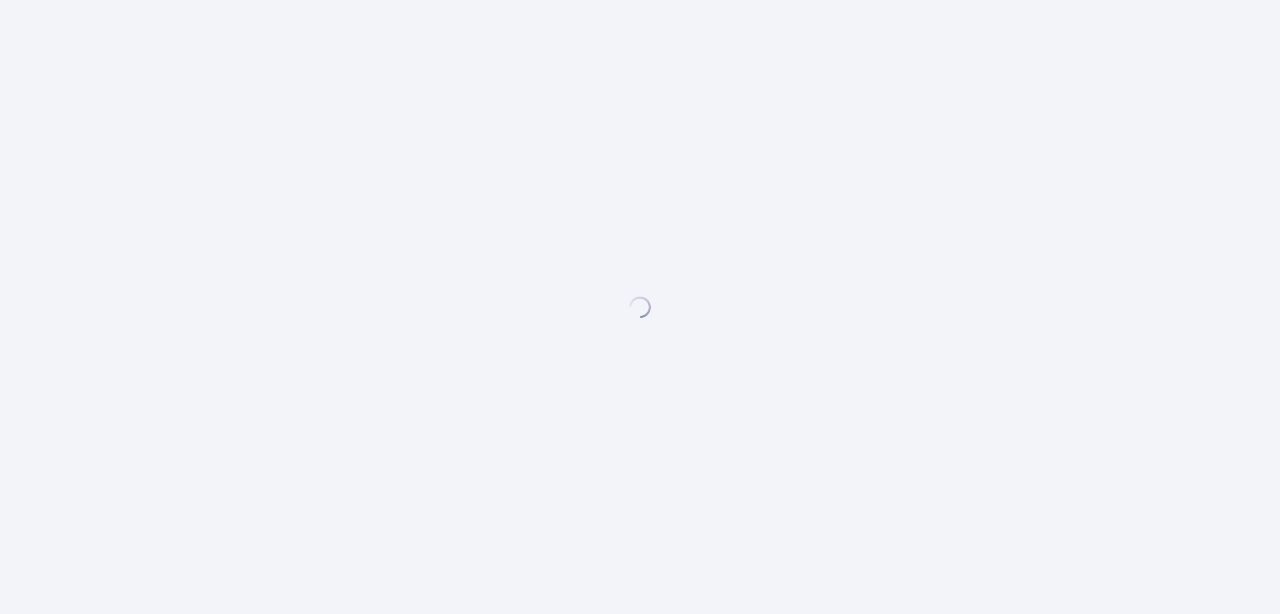scroll, scrollTop: 0, scrollLeft: 0, axis: both 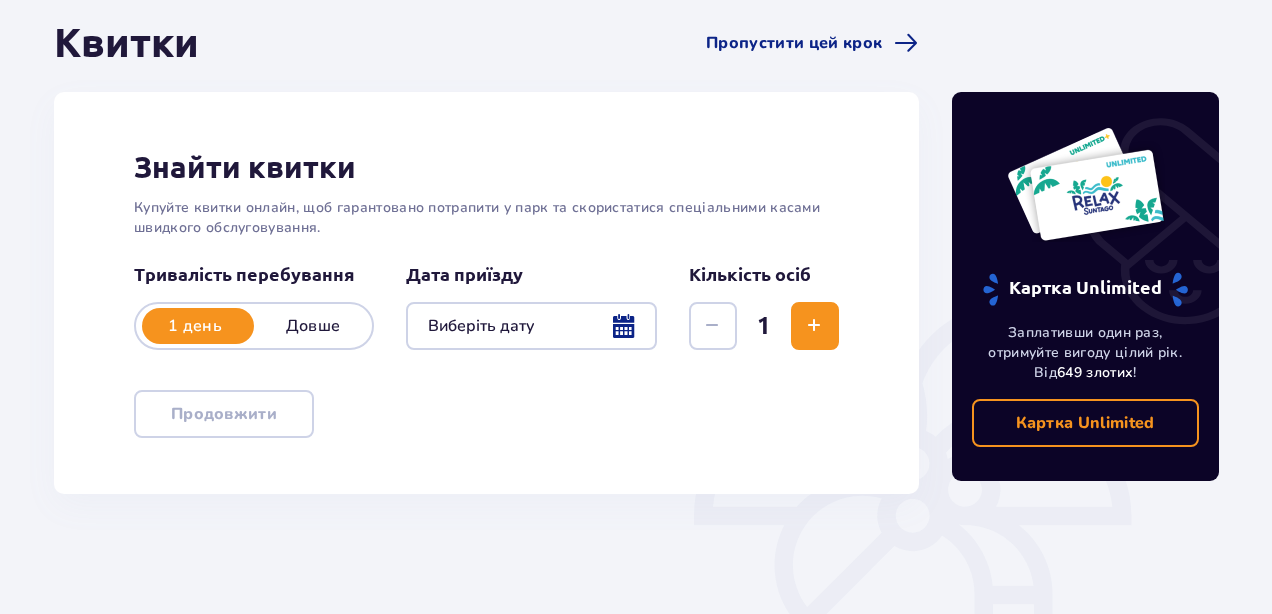 click at bounding box center (531, 326) 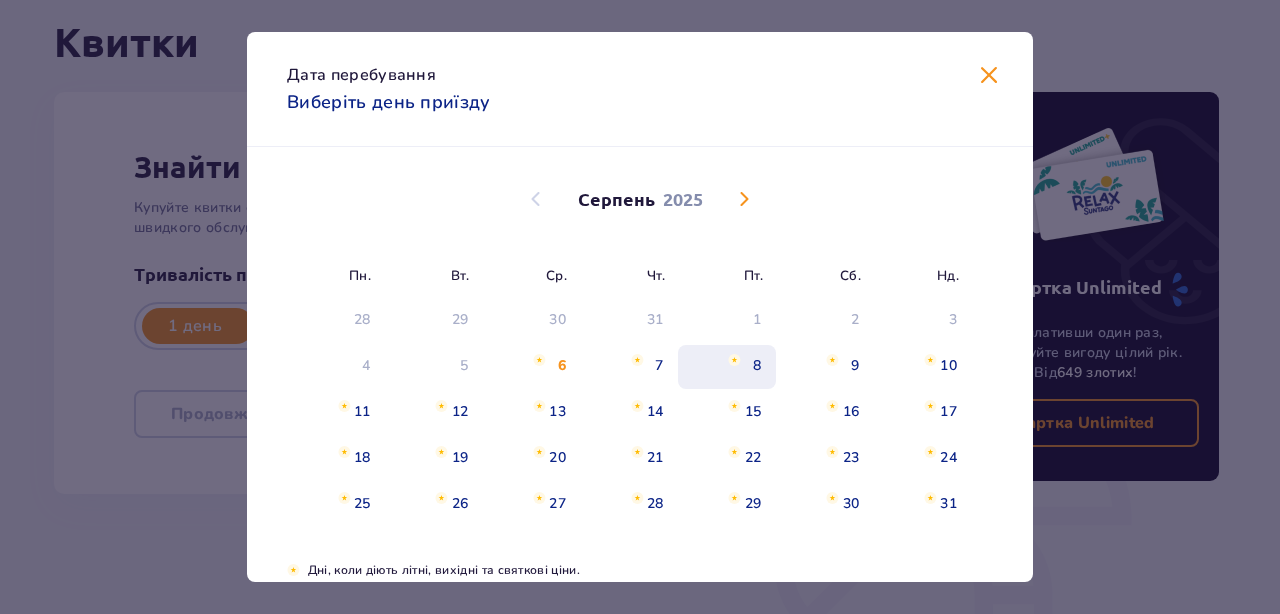 click on "8" at bounding box center (727, 367) 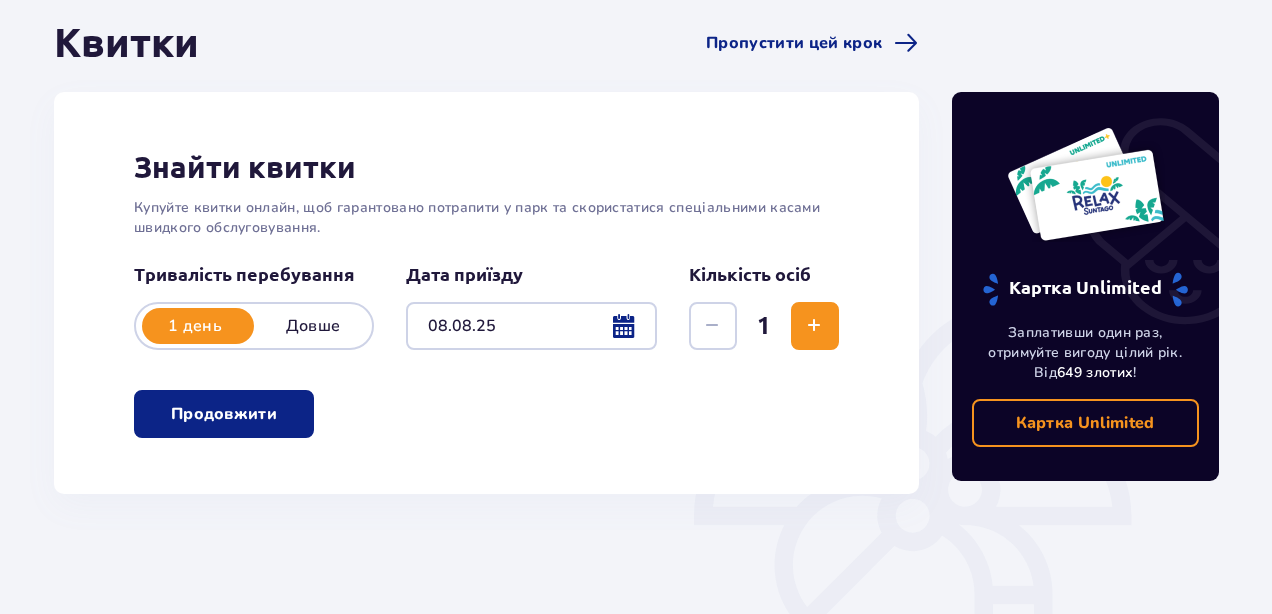 click at bounding box center (814, 326) 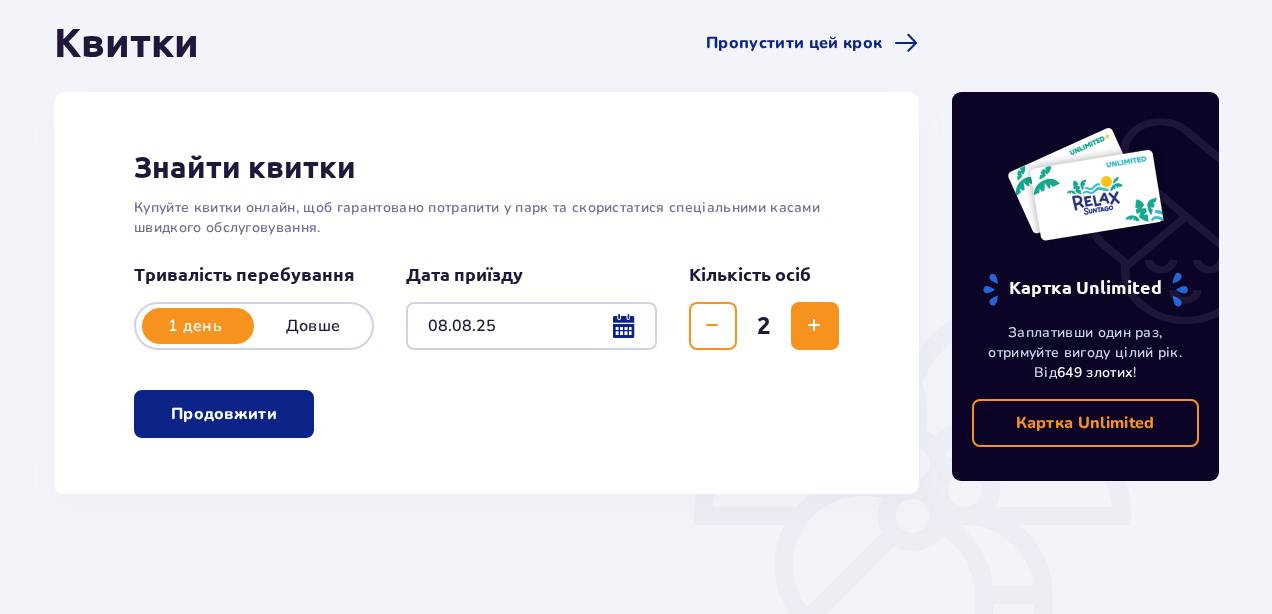 click on "Продовжити" at bounding box center (224, 414) 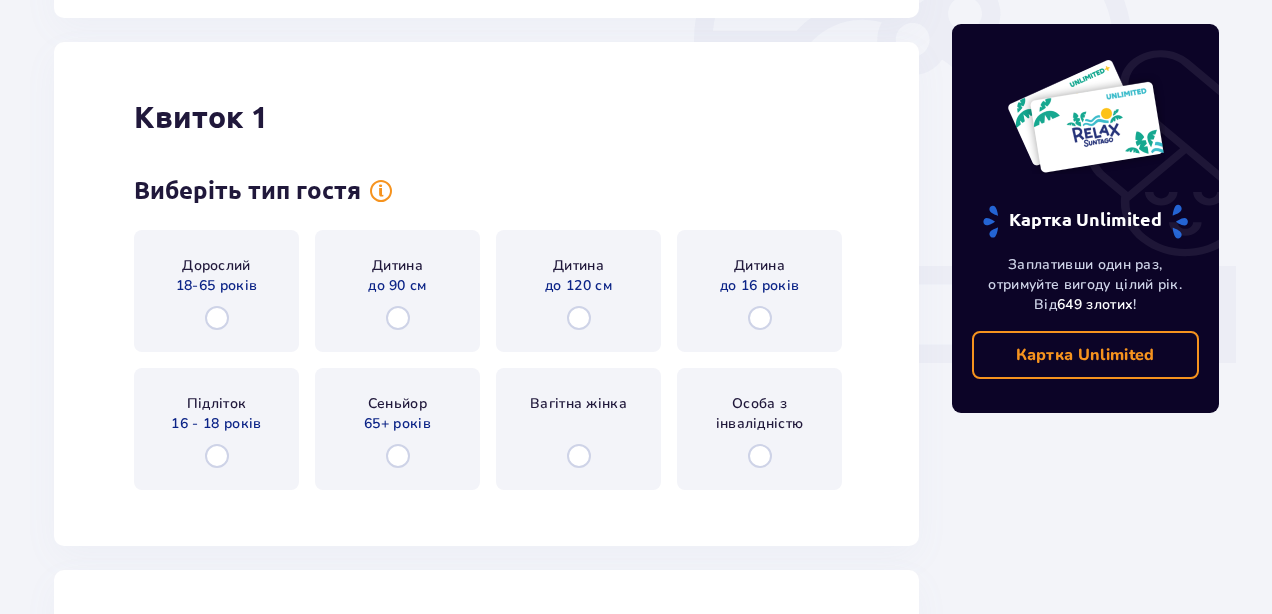 scroll, scrollTop: 688, scrollLeft: 0, axis: vertical 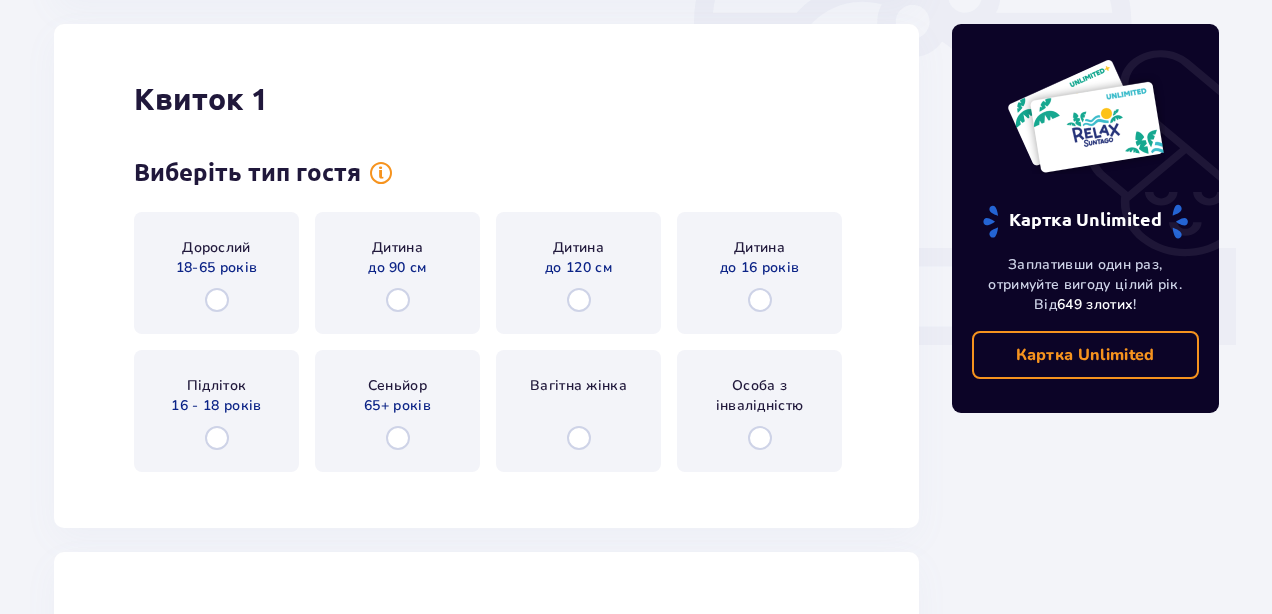 click on "18-65 років" at bounding box center [217, 268] 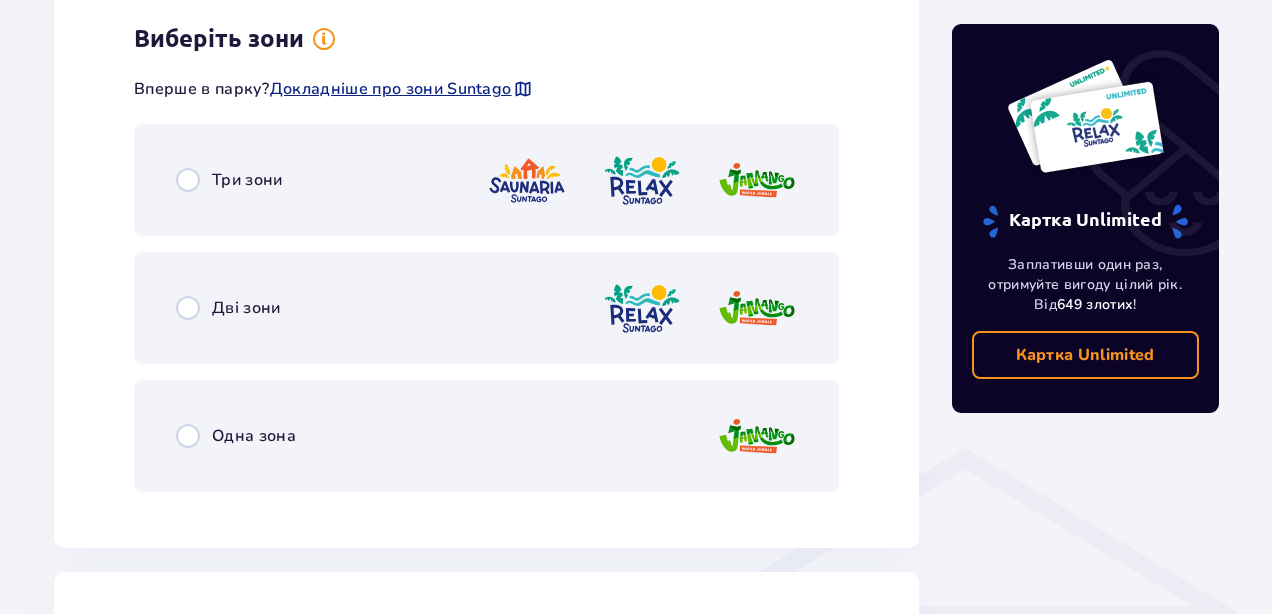 click on "Три зони" at bounding box center (247, 180) 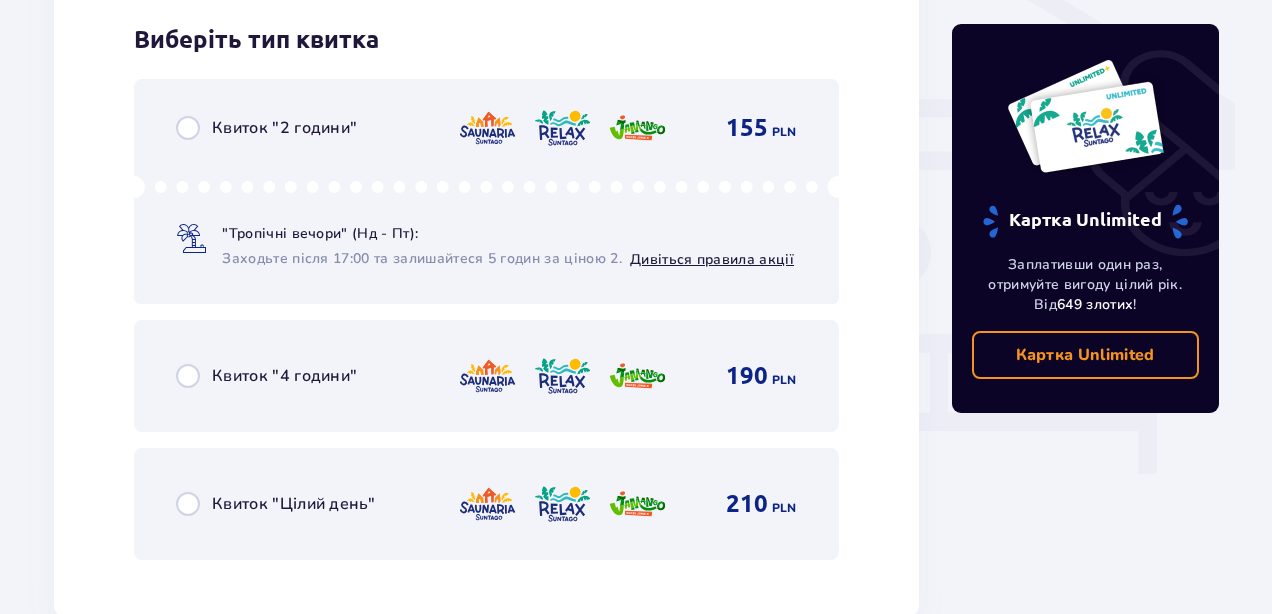scroll, scrollTop: 1684, scrollLeft: 0, axis: vertical 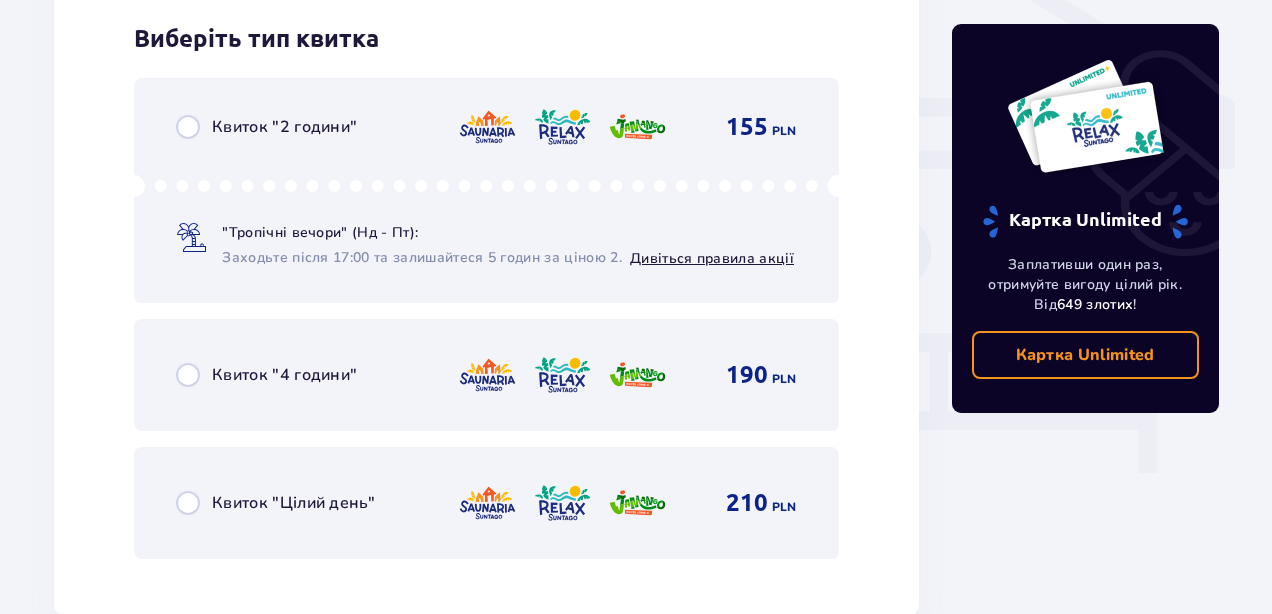 click on "Квиток "Цілий день"" at bounding box center [293, 503] 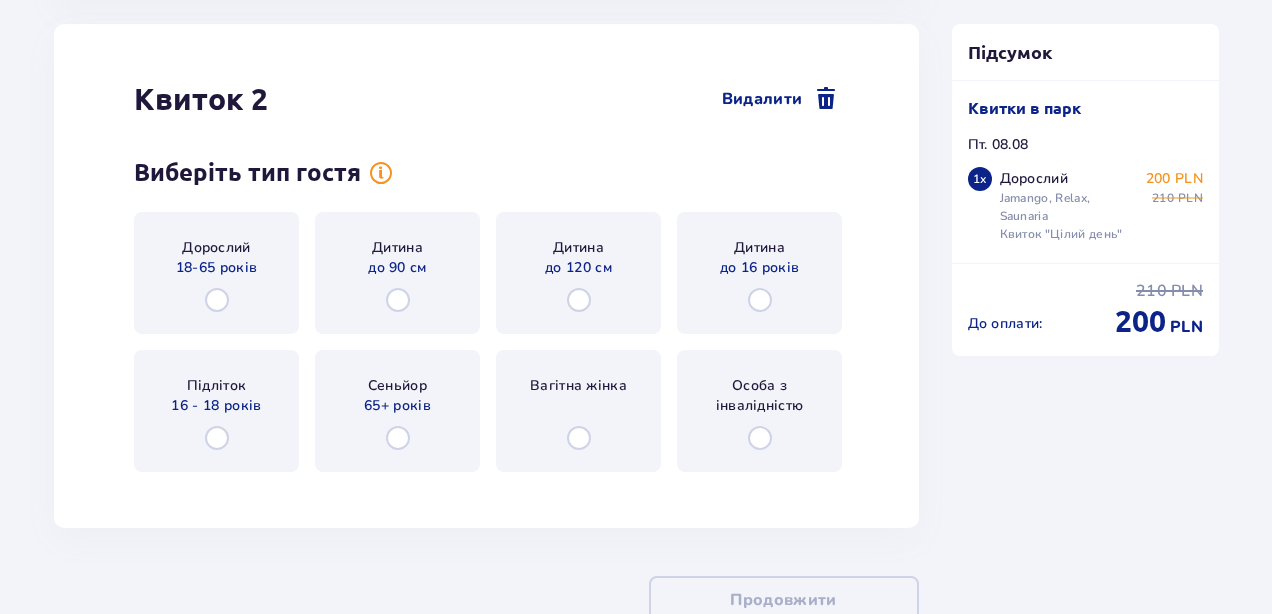 click on "Дорослий 18-65 років" at bounding box center (216, 273) 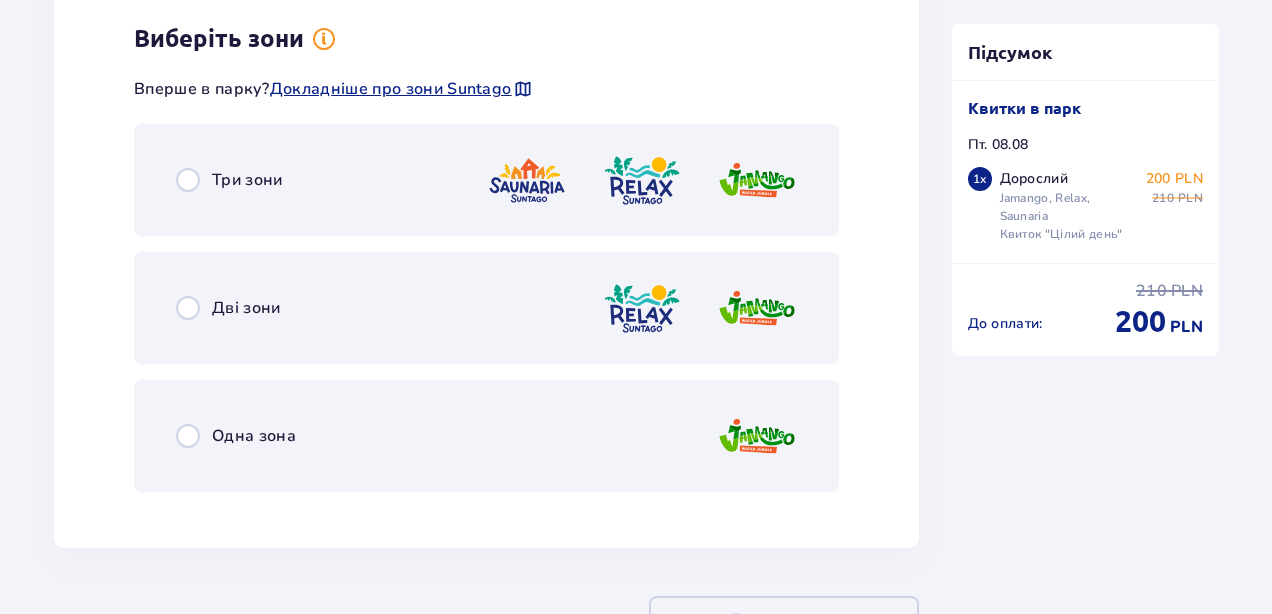 click on "Три зони" at bounding box center [486, 180] 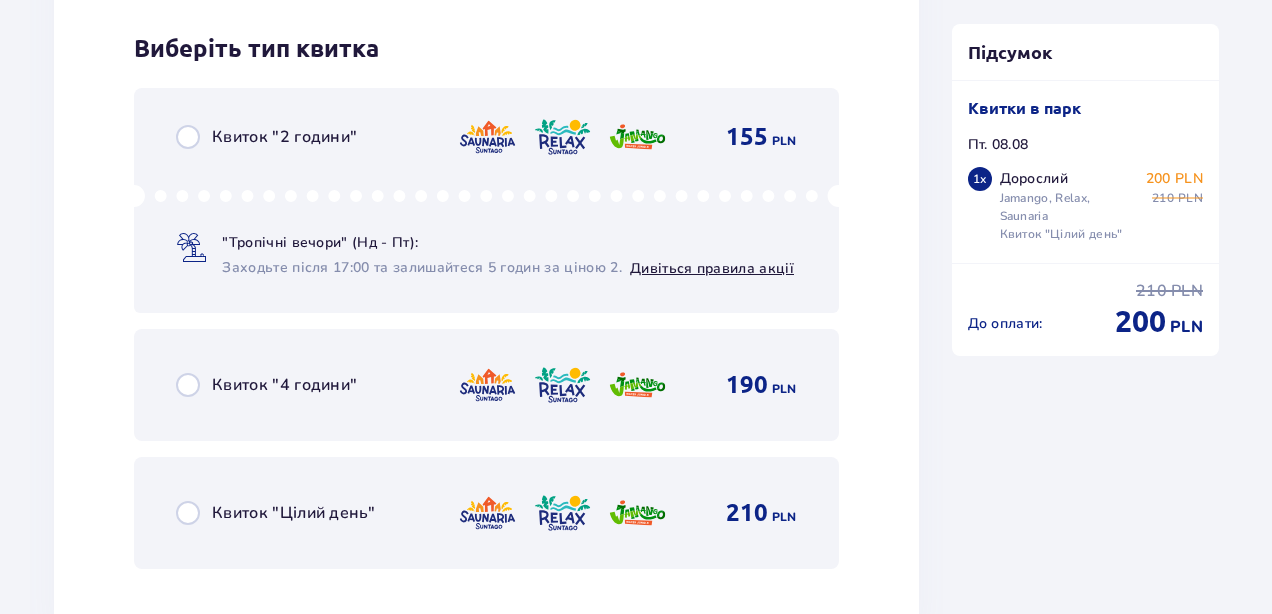 scroll, scrollTop: 3295, scrollLeft: 0, axis: vertical 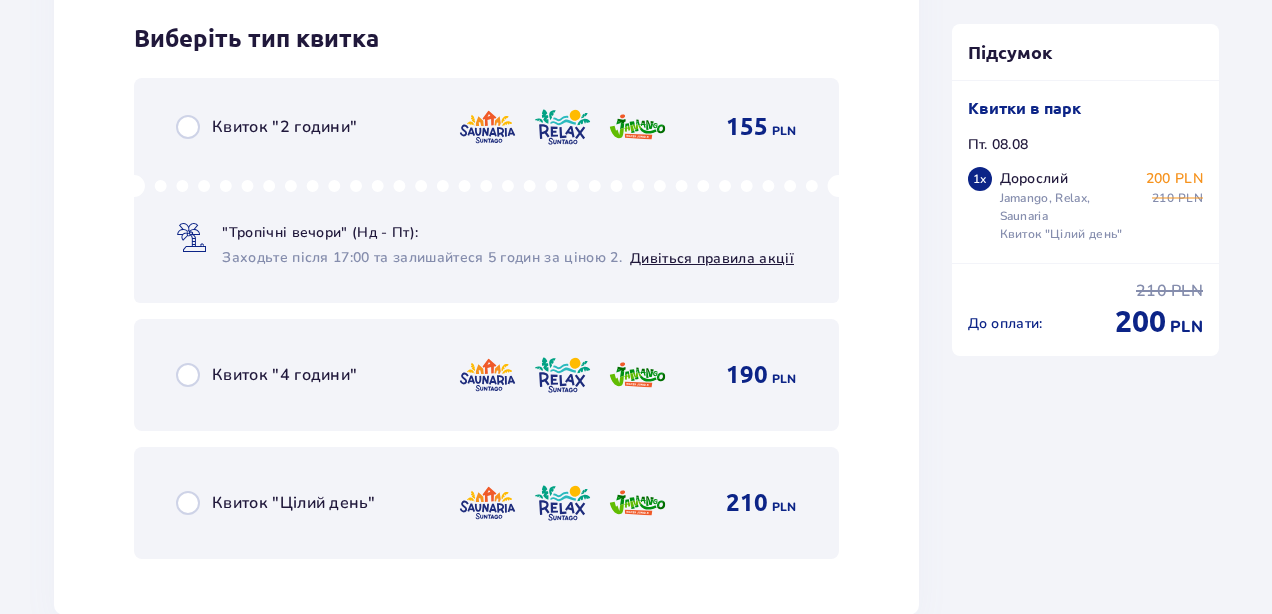 click on "Квиток "Цілий день"   210 PLN" at bounding box center (486, 503) 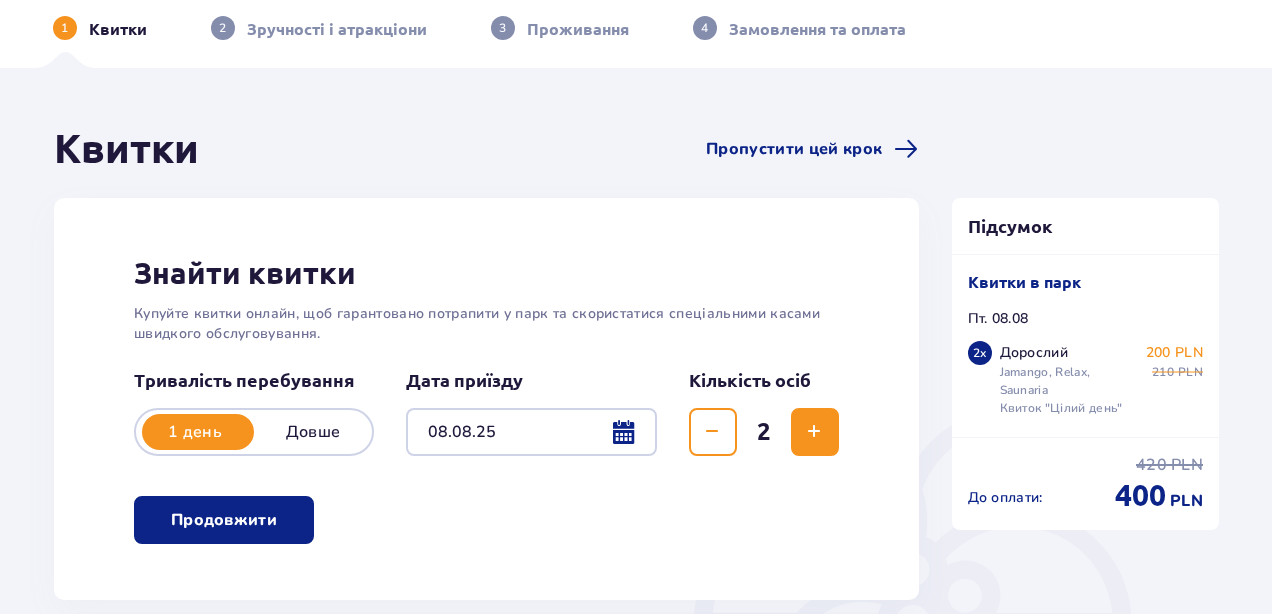 scroll, scrollTop: 0, scrollLeft: 0, axis: both 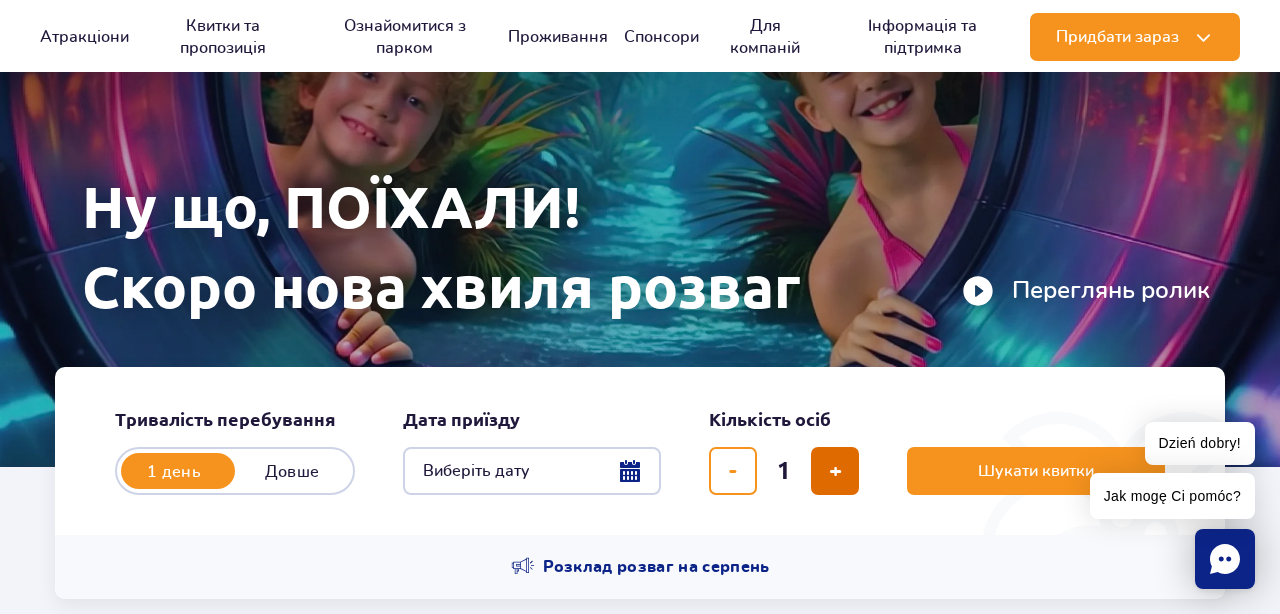 click at bounding box center (835, 471) 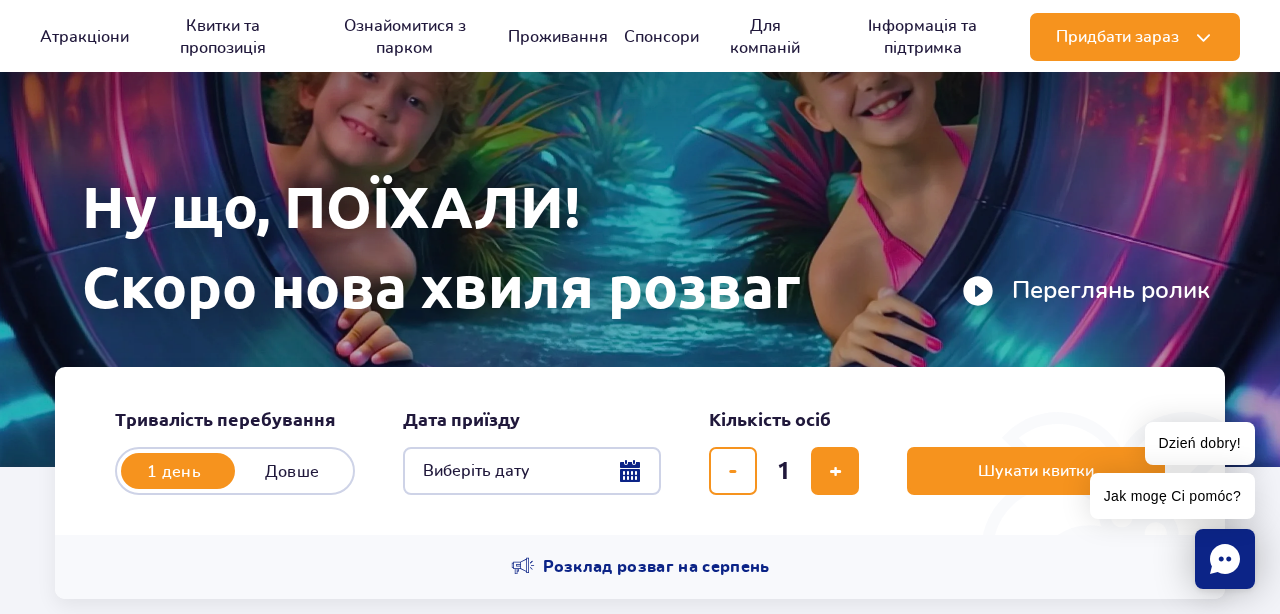 type on "2" 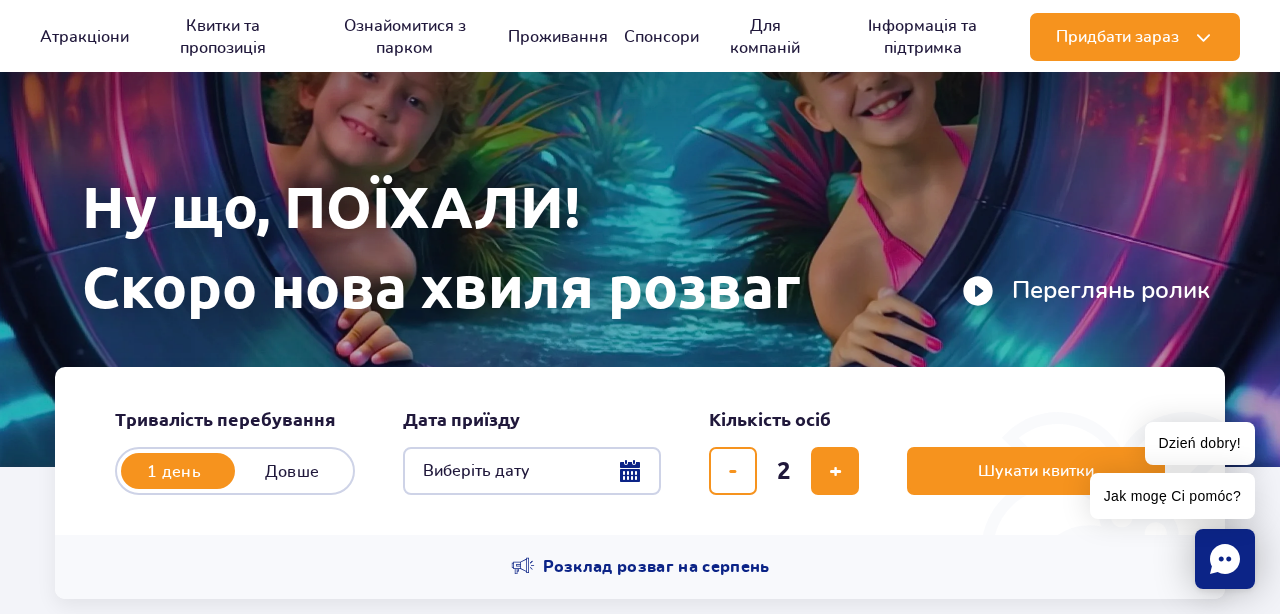 click on "Виберіть дату" at bounding box center (532, 471) 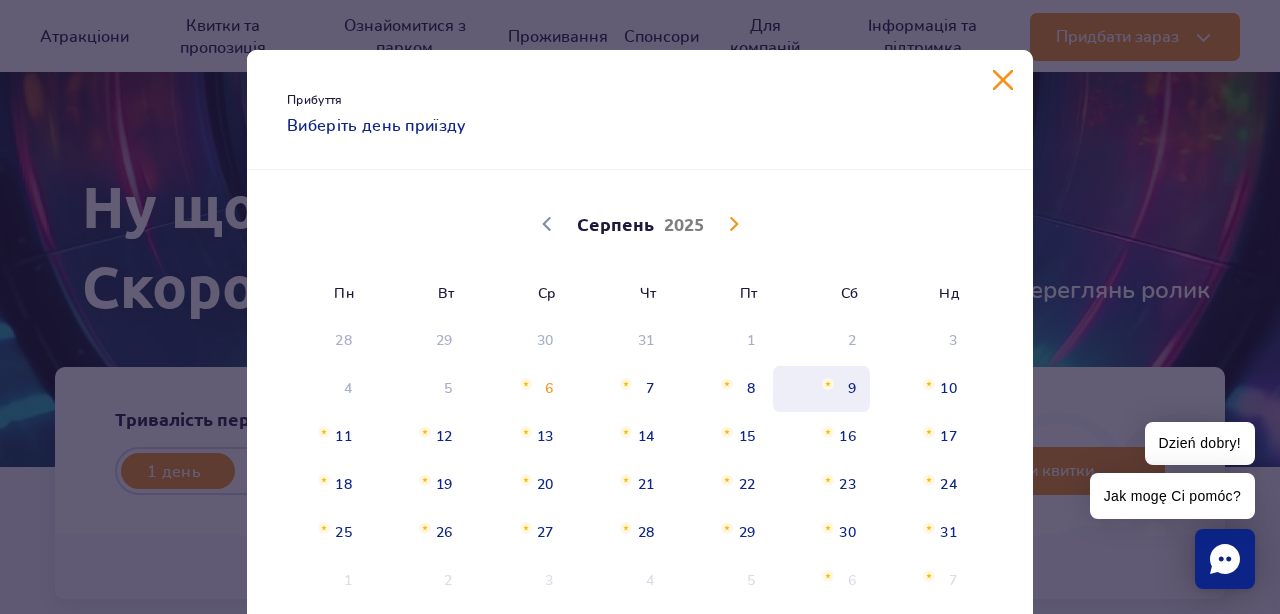 click on "9" at bounding box center (821, 389) 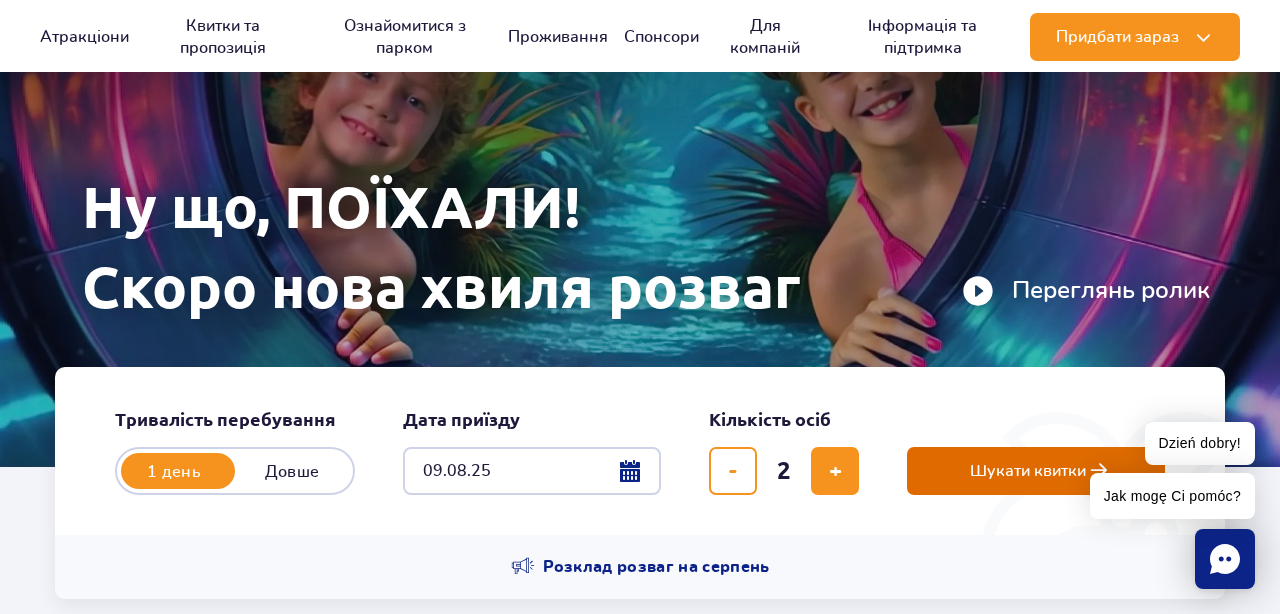 click on "Шукати квитки" at bounding box center [1028, 471] 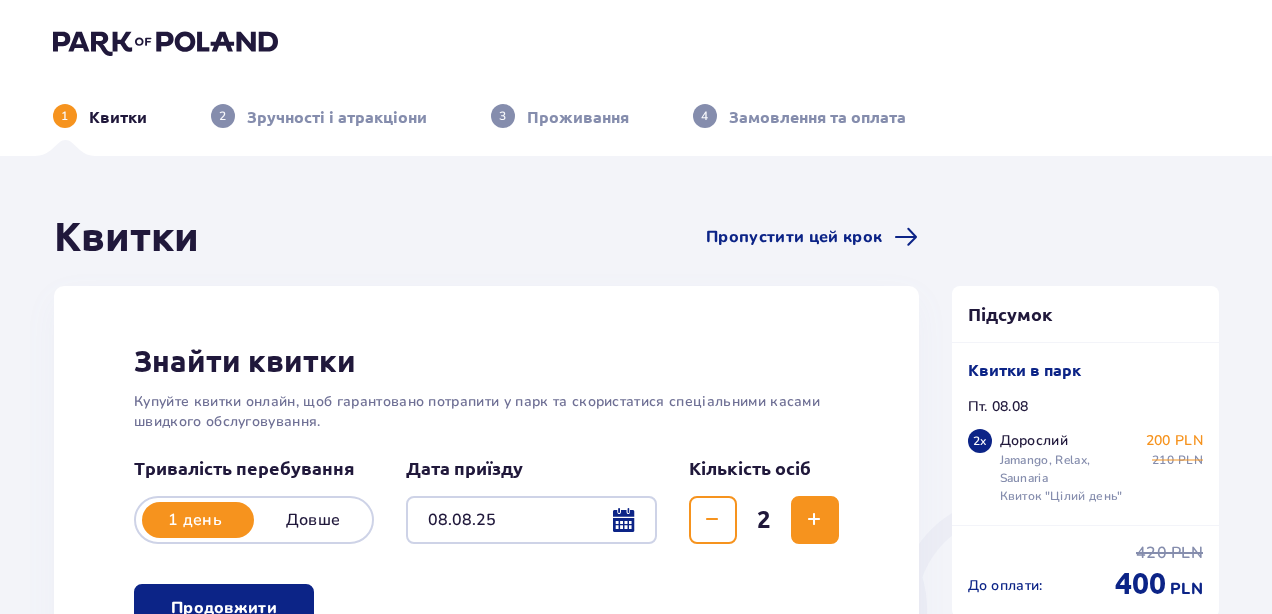 scroll, scrollTop: 142, scrollLeft: 0, axis: vertical 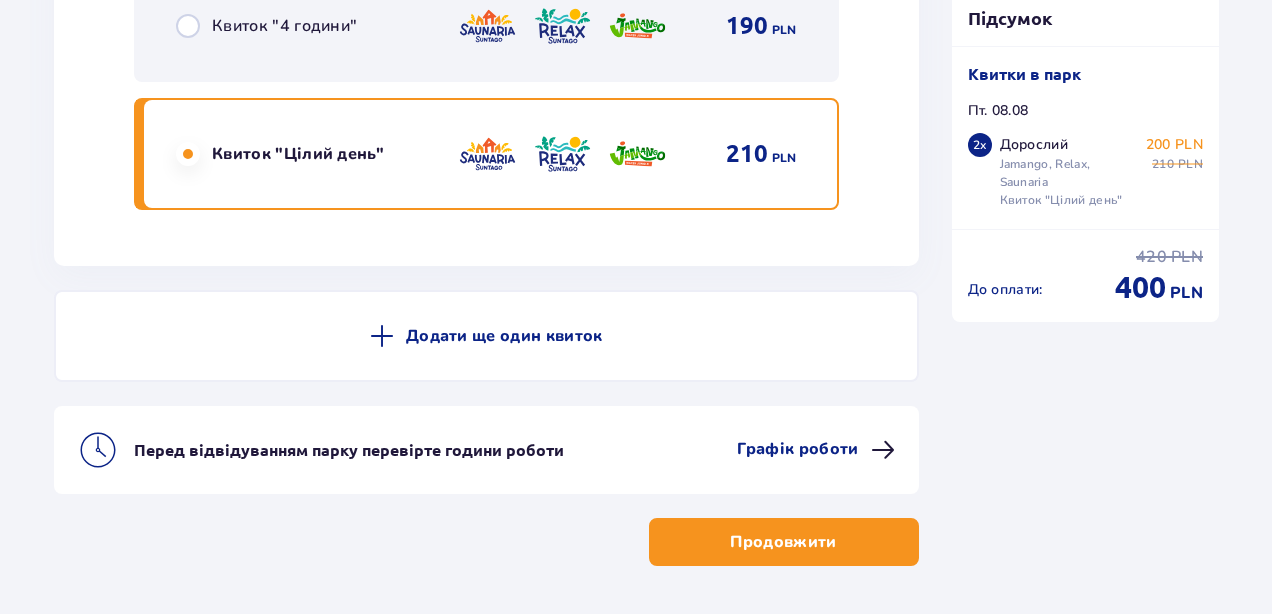 click on "Продовжити" at bounding box center [783, 542] 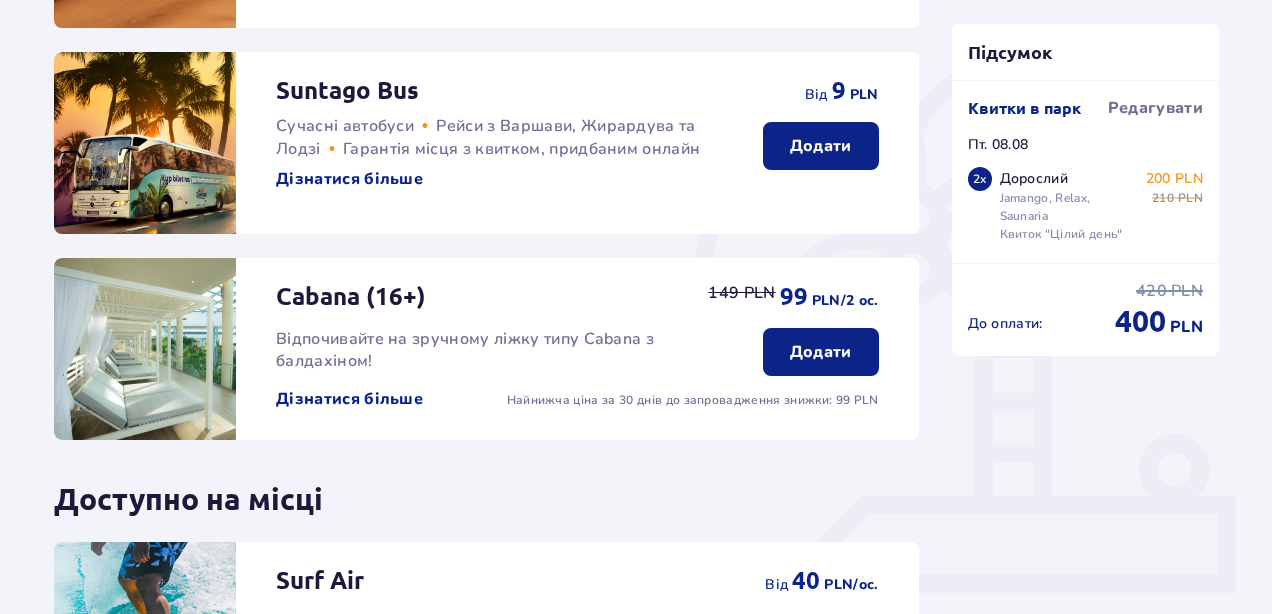 scroll, scrollTop: 0, scrollLeft: 0, axis: both 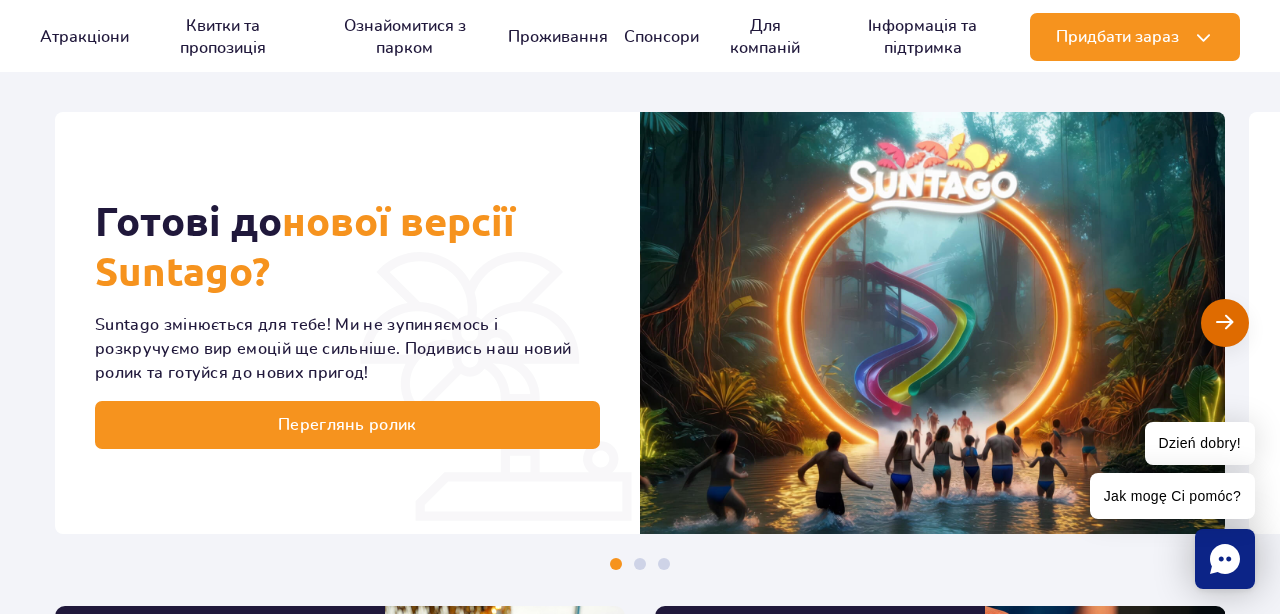 click at bounding box center [1225, 323] 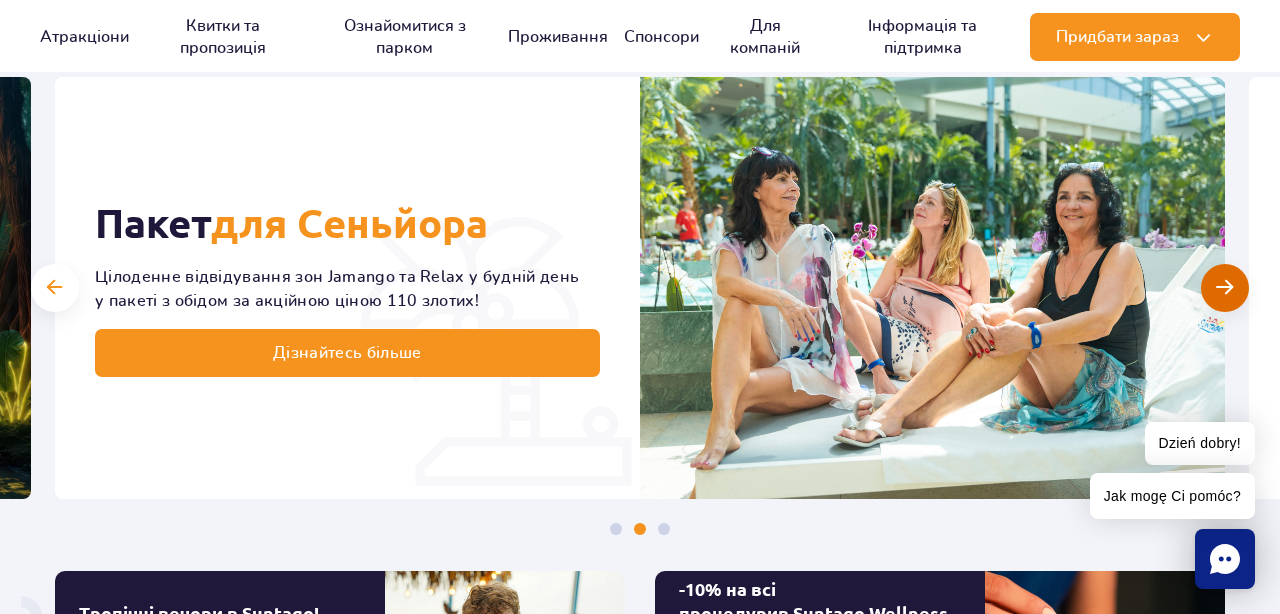 scroll, scrollTop: 928, scrollLeft: 0, axis: vertical 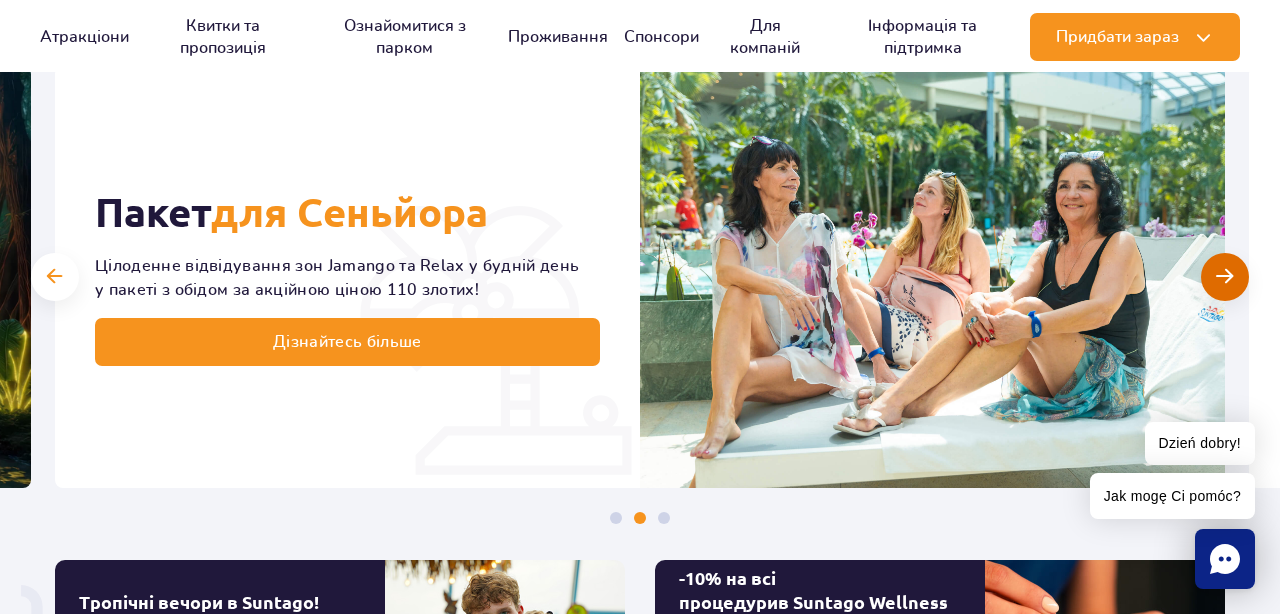 click at bounding box center [1224, 276] 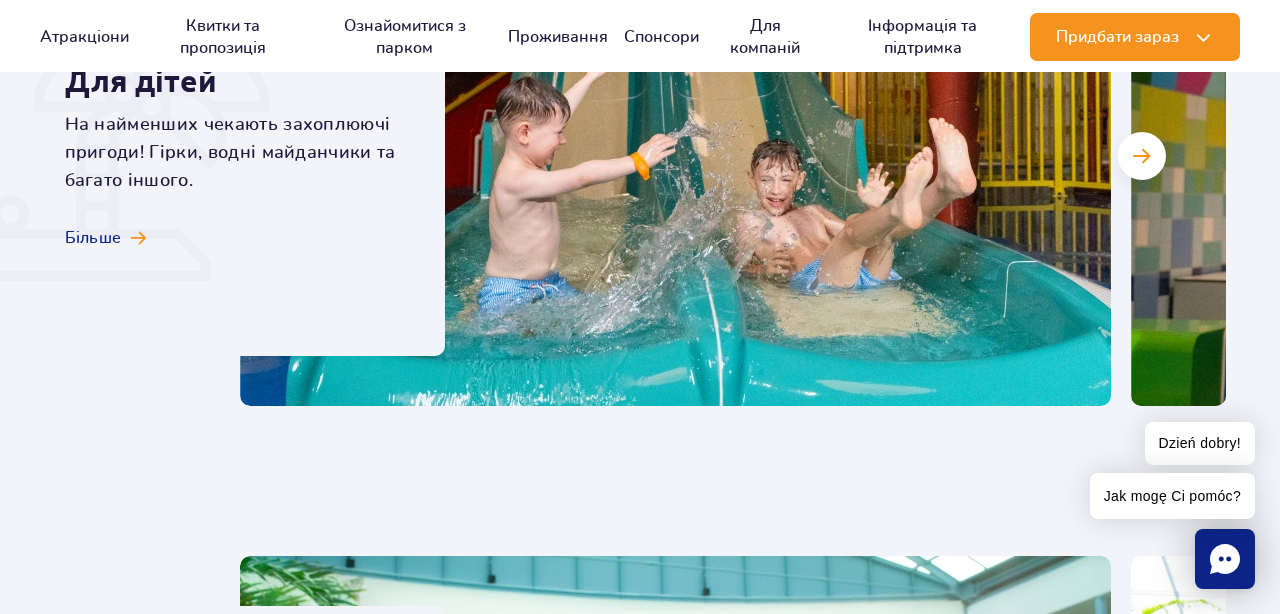 scroll, scrollTop: 5844, scrollLeft: 0, axis: vertical 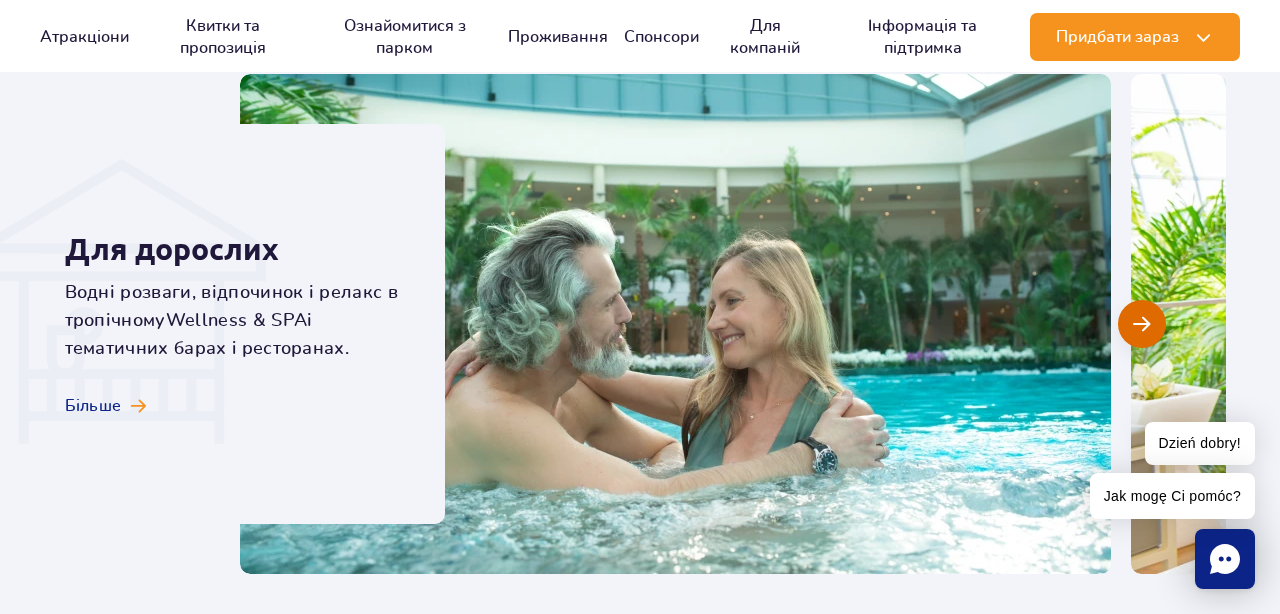 click at bounding box center (1142, 324) 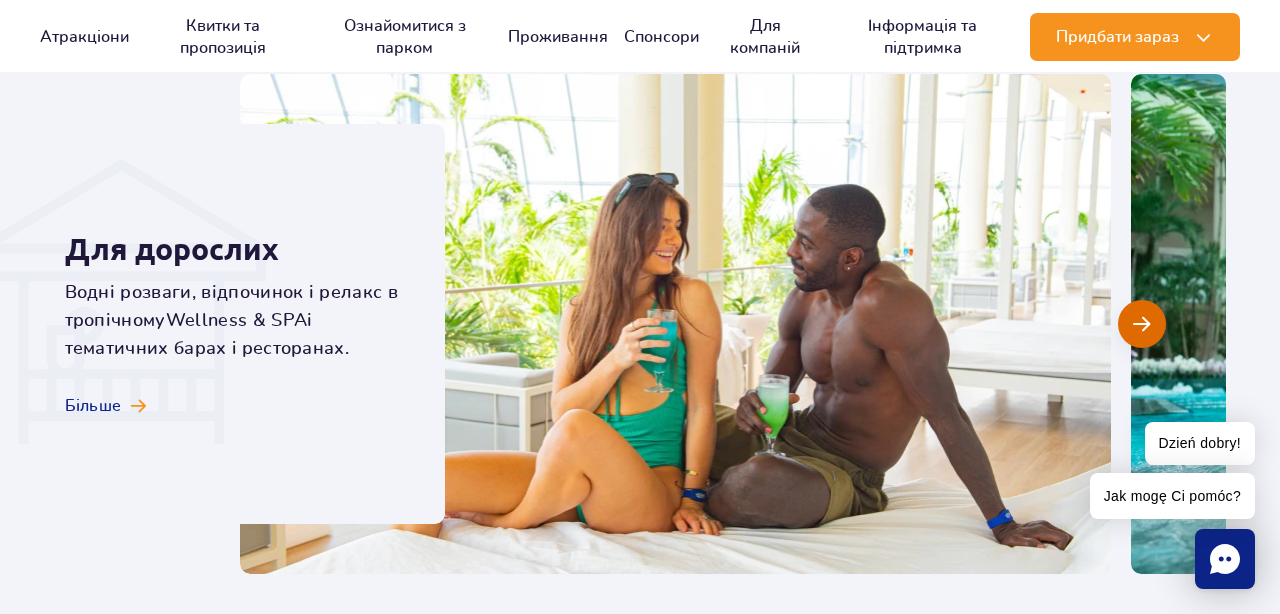 click at bounding box center (1141, 324) 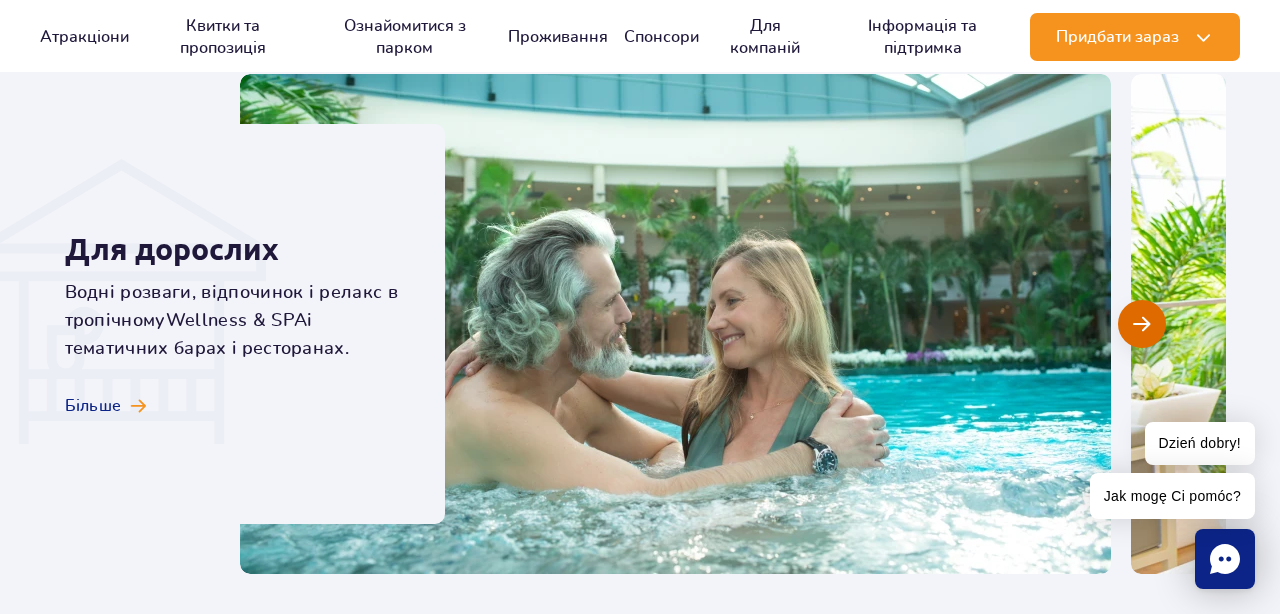 click at bounding box center (1141, 324) 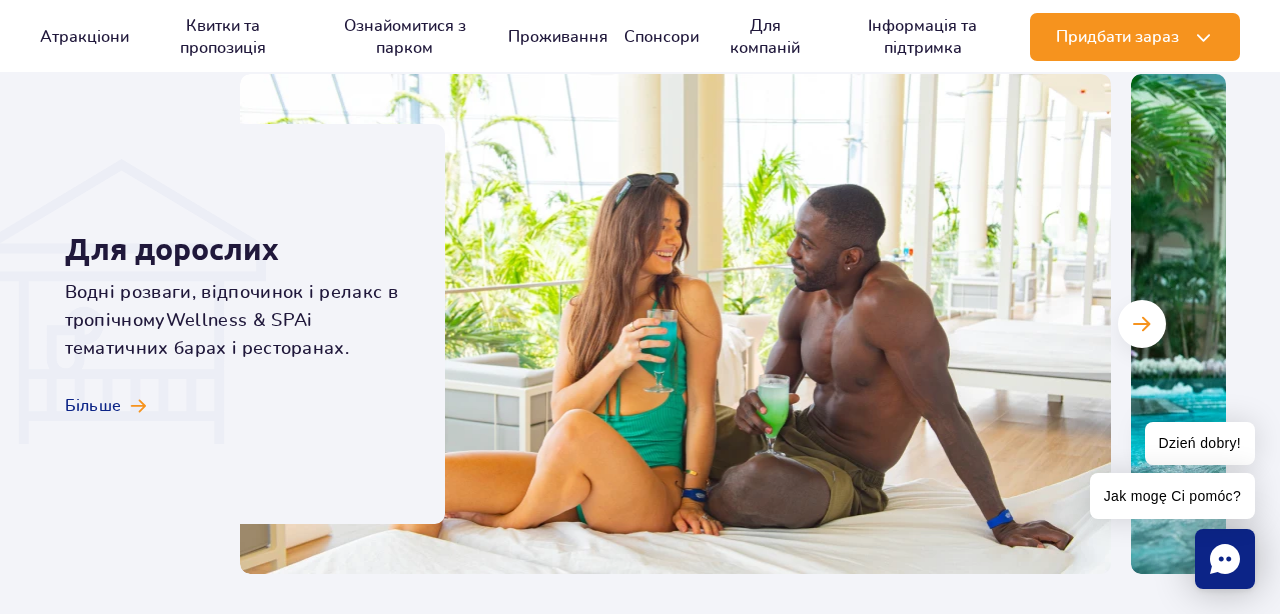 click at bounding box center (675, 324) 